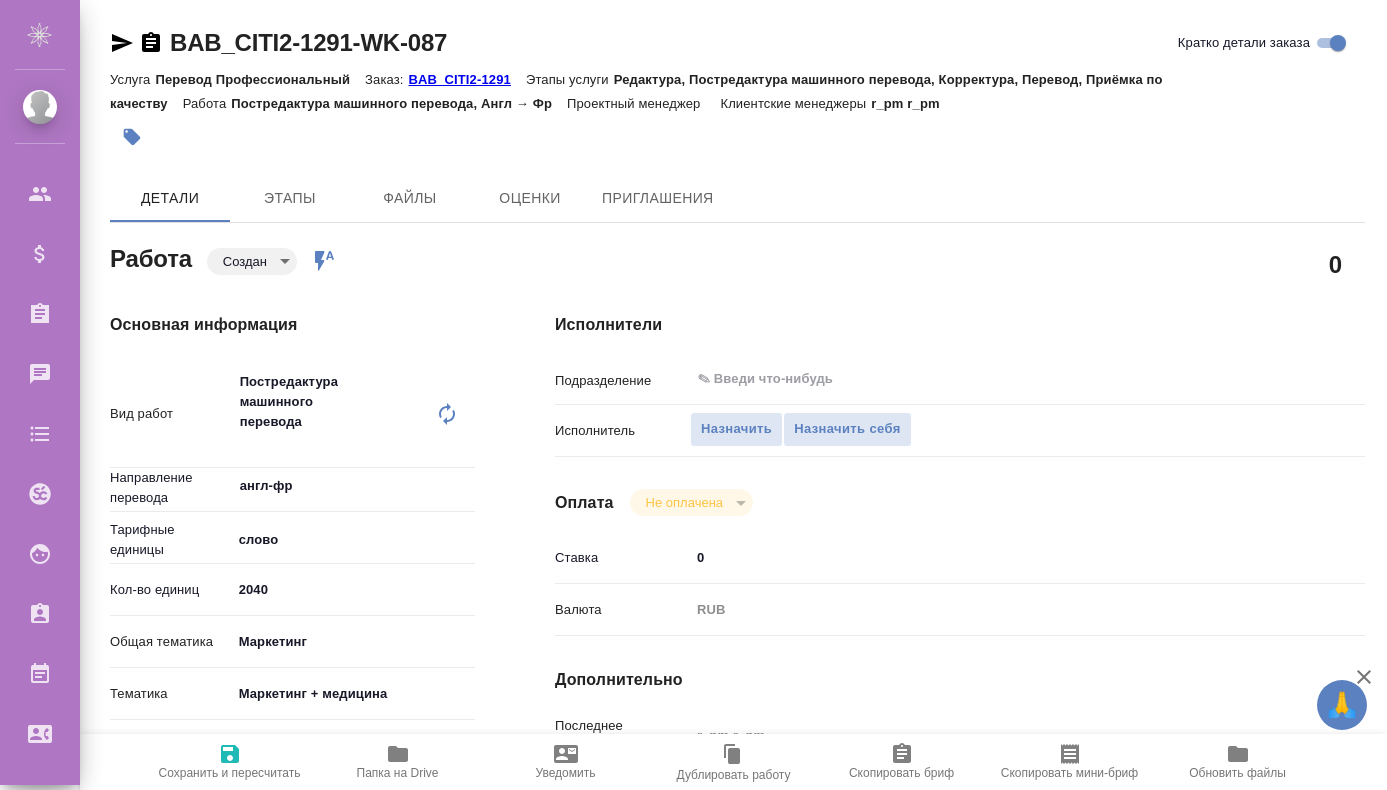 scroll, scrollTop: 0, scrollLeft: 0, axis: both 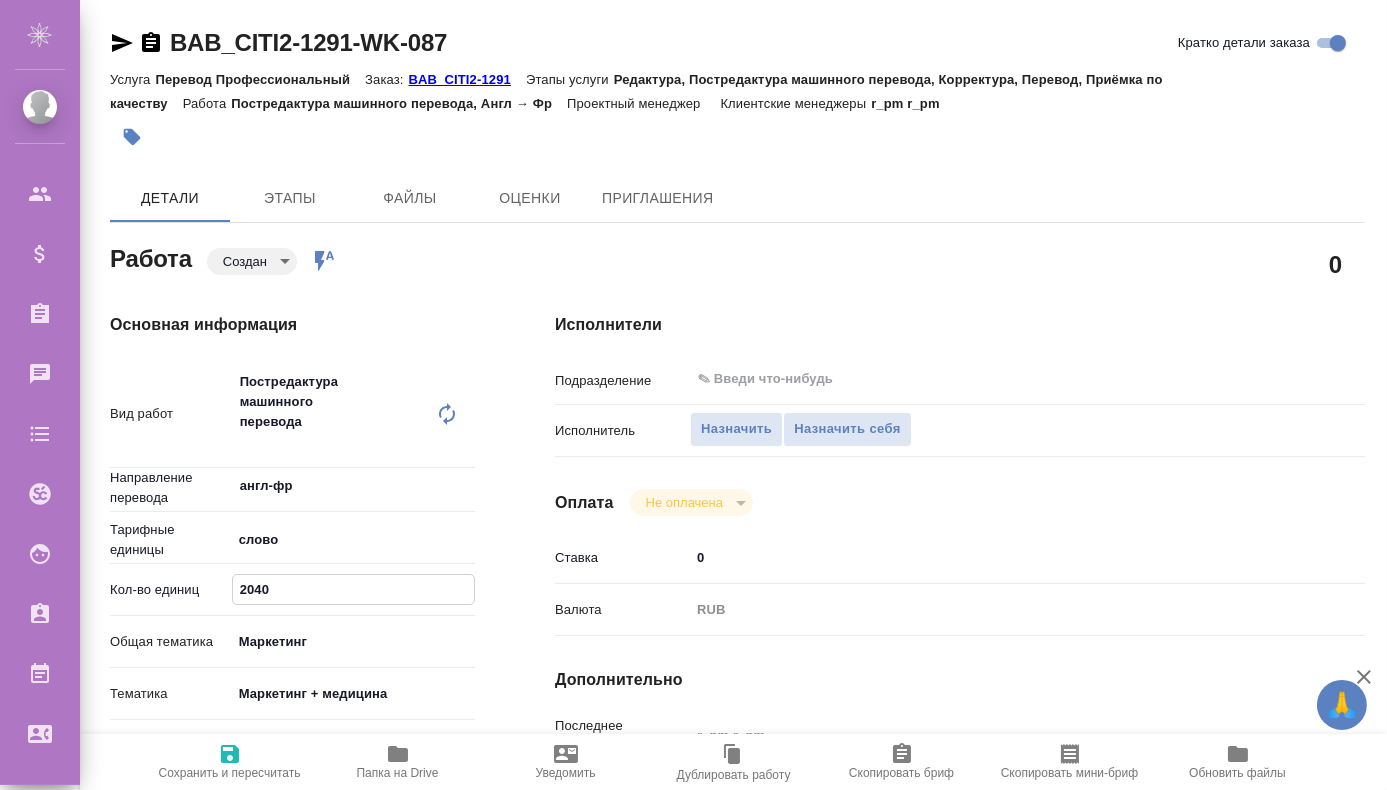 click on "2040" at bounding box center (353, 589) 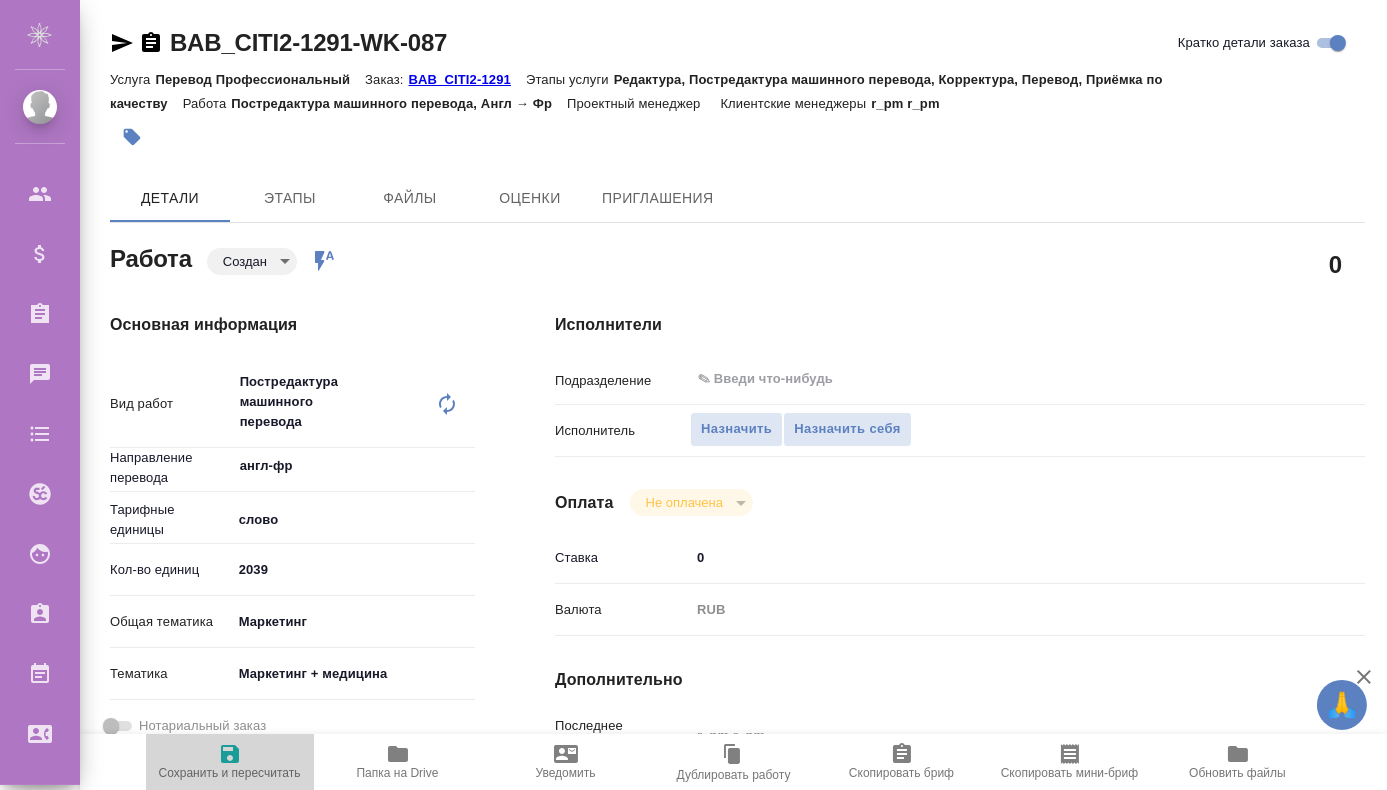 click on "Сохранить и пересчитать" at bounding box center (230, 761) 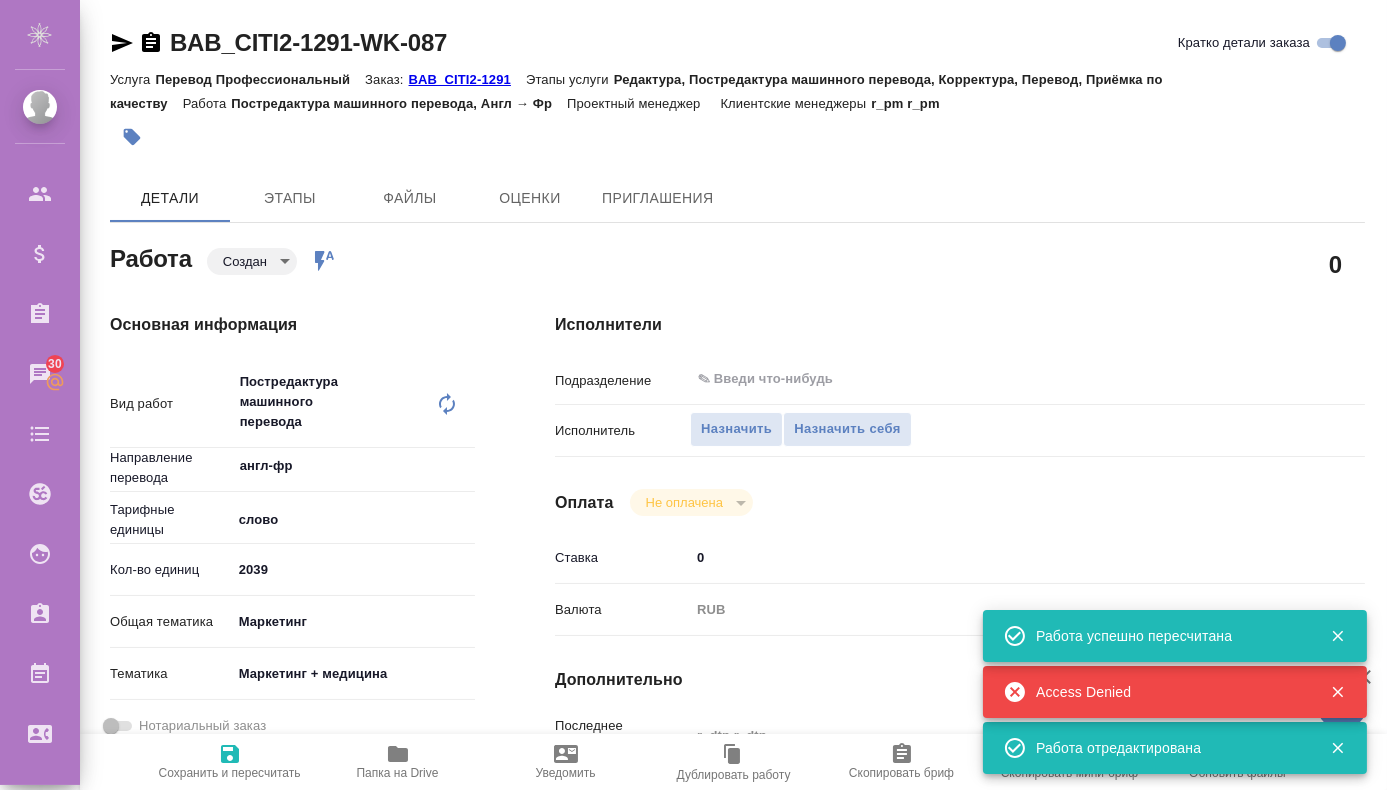click on "Сохранить и пересчитать" at bounding box center [230, 761] 